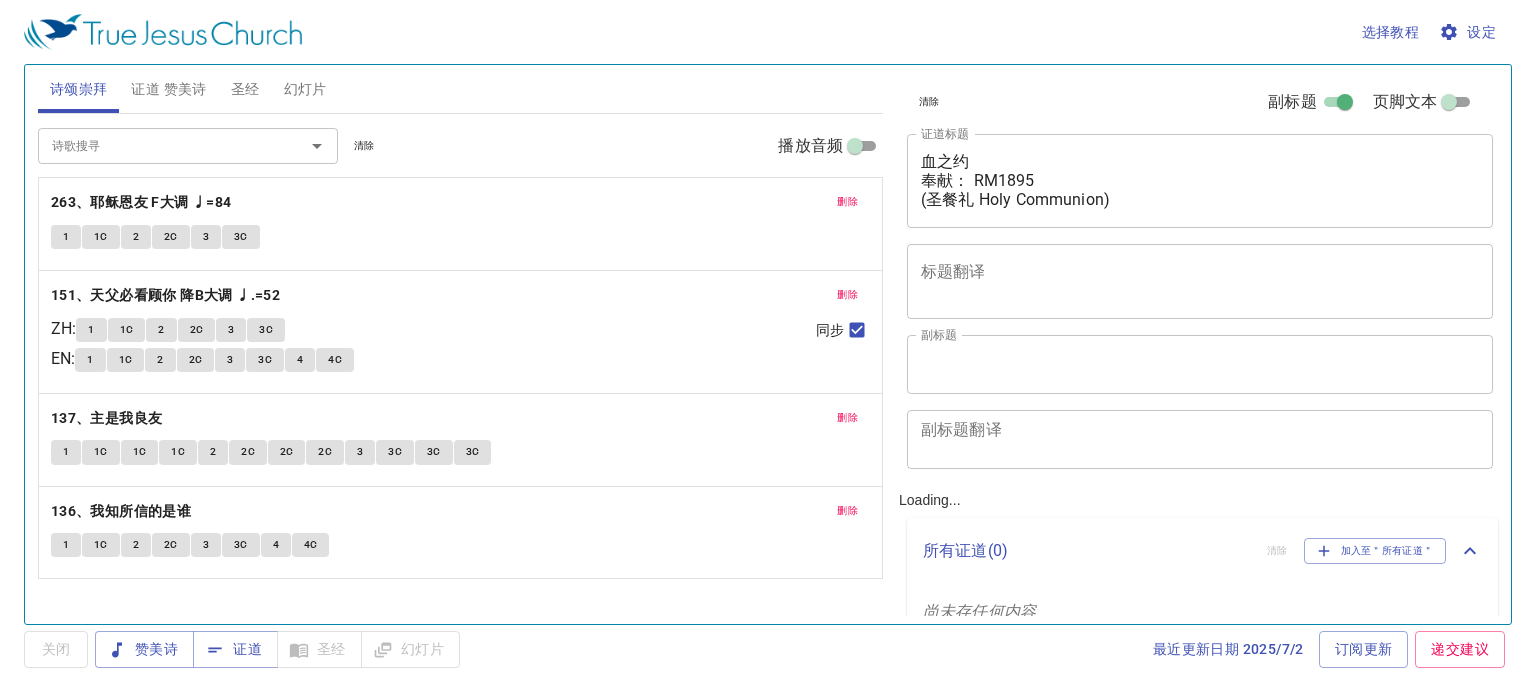 scroll, scrollTop: 0, scrollLeft: 0, axis: both 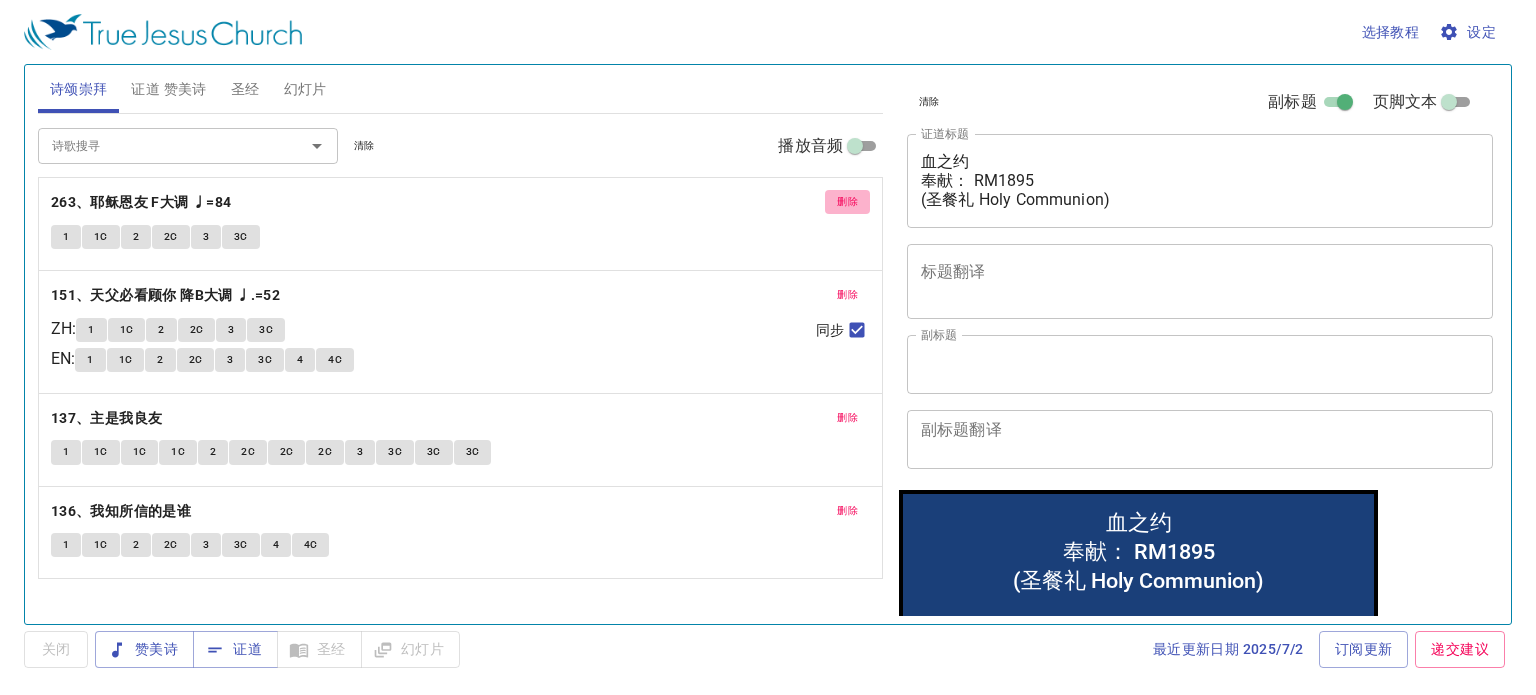 click on "删除" at bounding box center [847, 202] 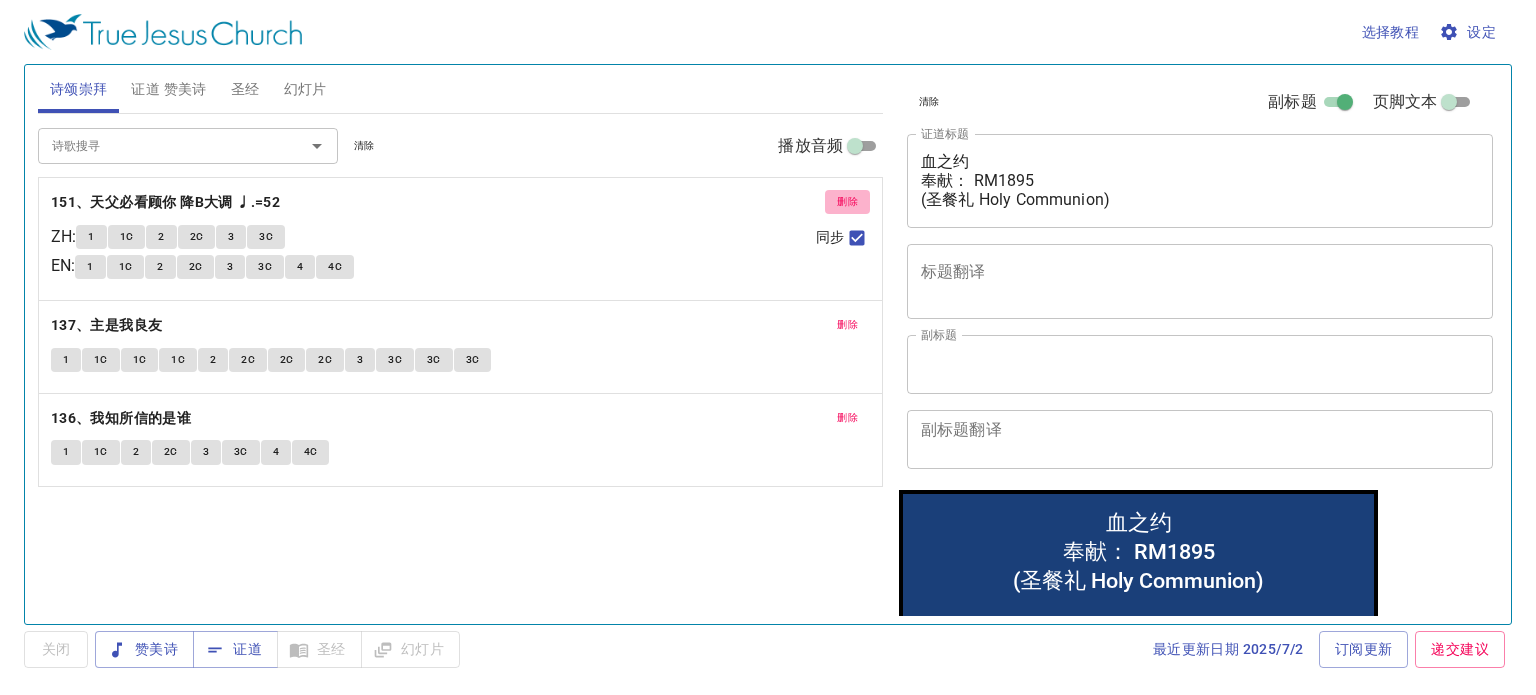 click on "删除" at bounding box center [847, 202] 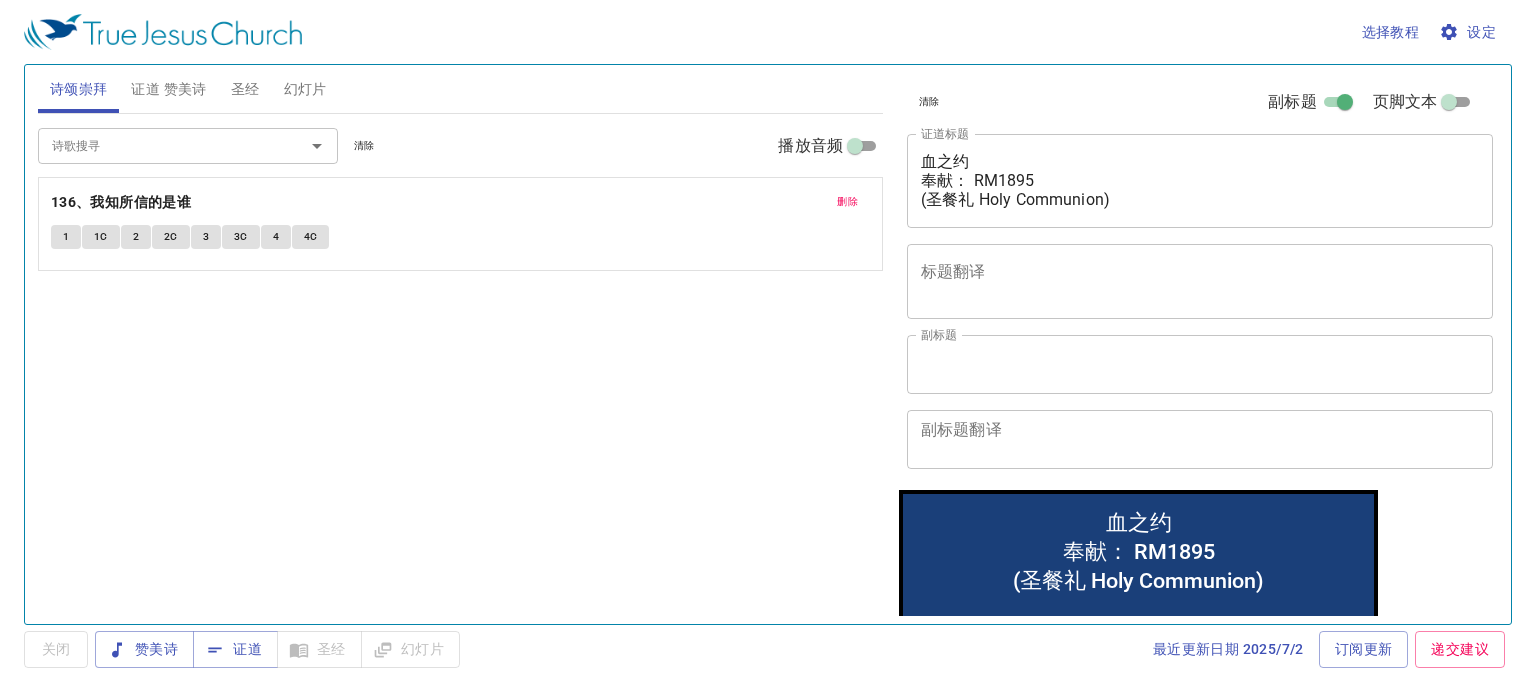 click on "删除" at bounding box center (847, 202) 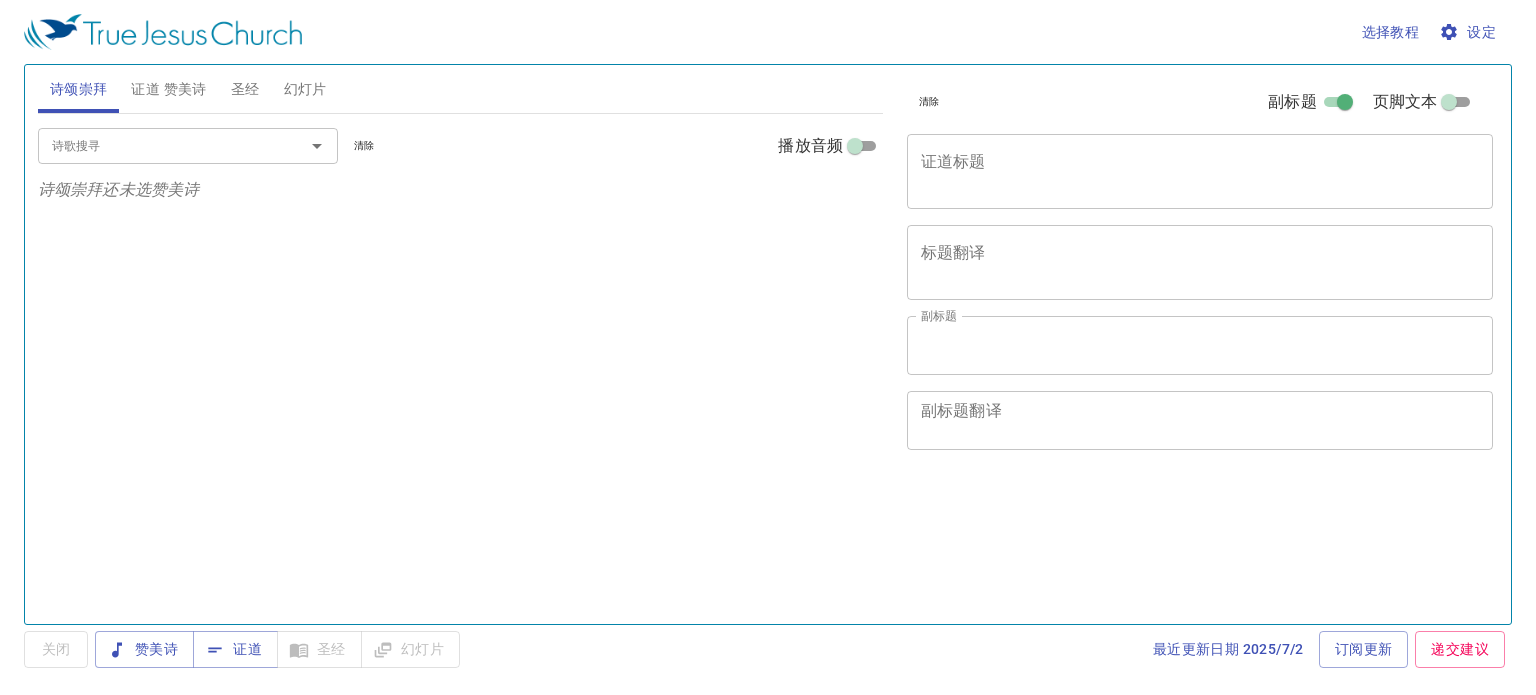 scroll, scrollTop: 0, scrollLeft: 0, axis: both 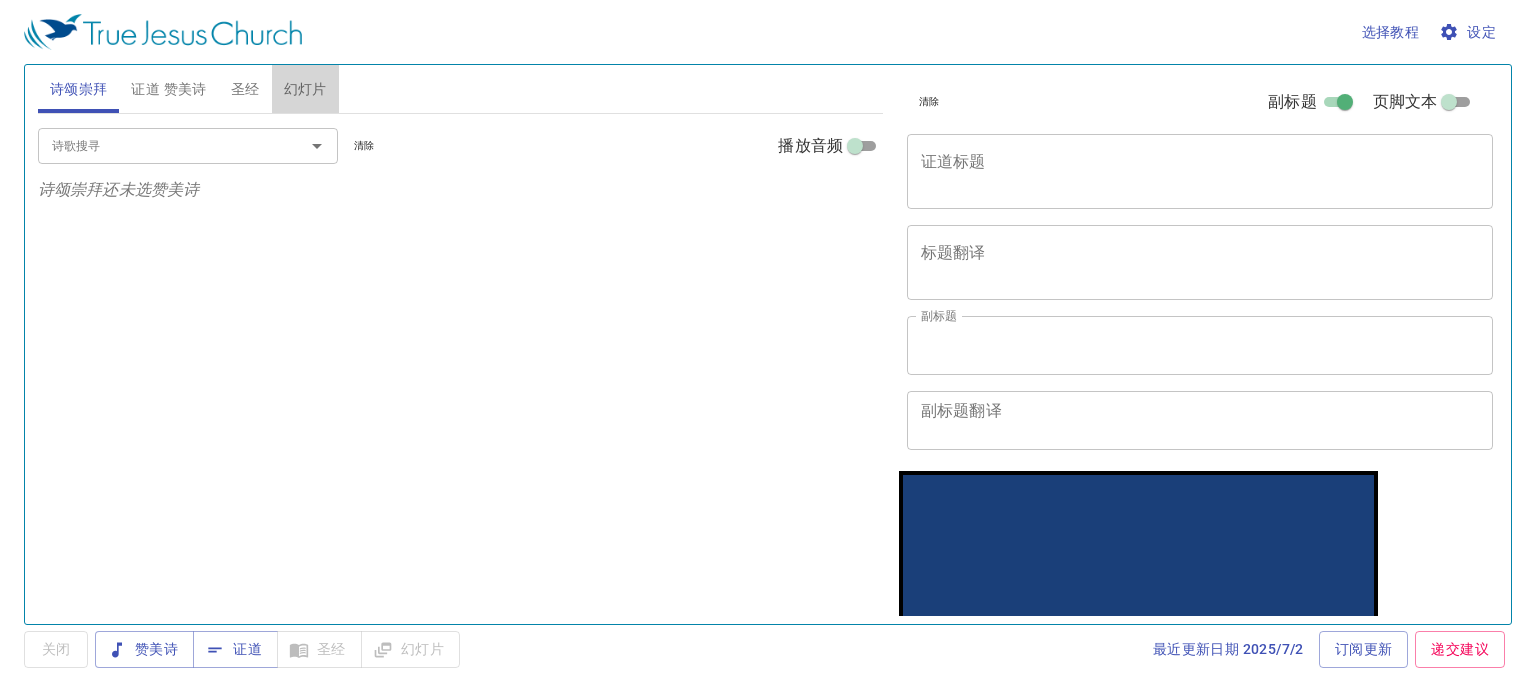 click on "幻灯片" at bounding box center [305, 89] 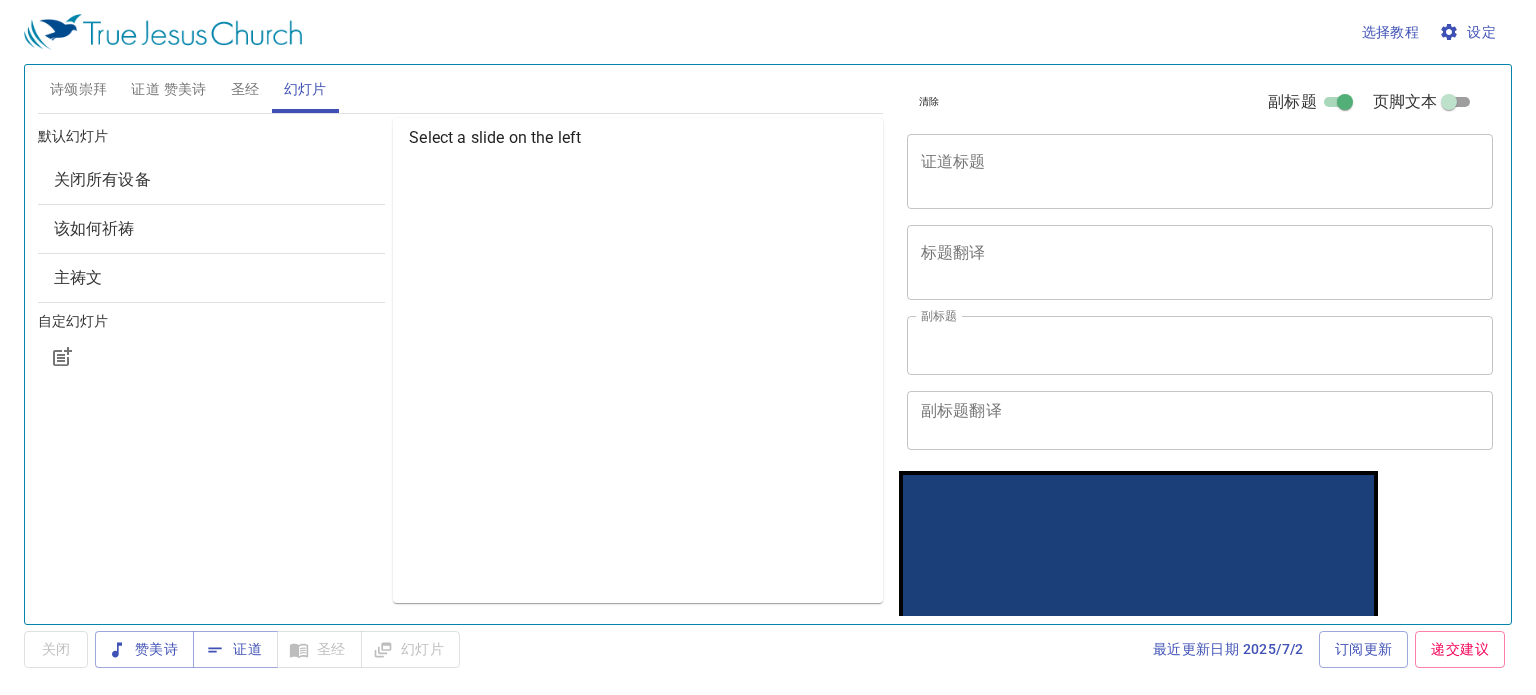 click on "该如何祈祷" at bounding box center [94, 228] 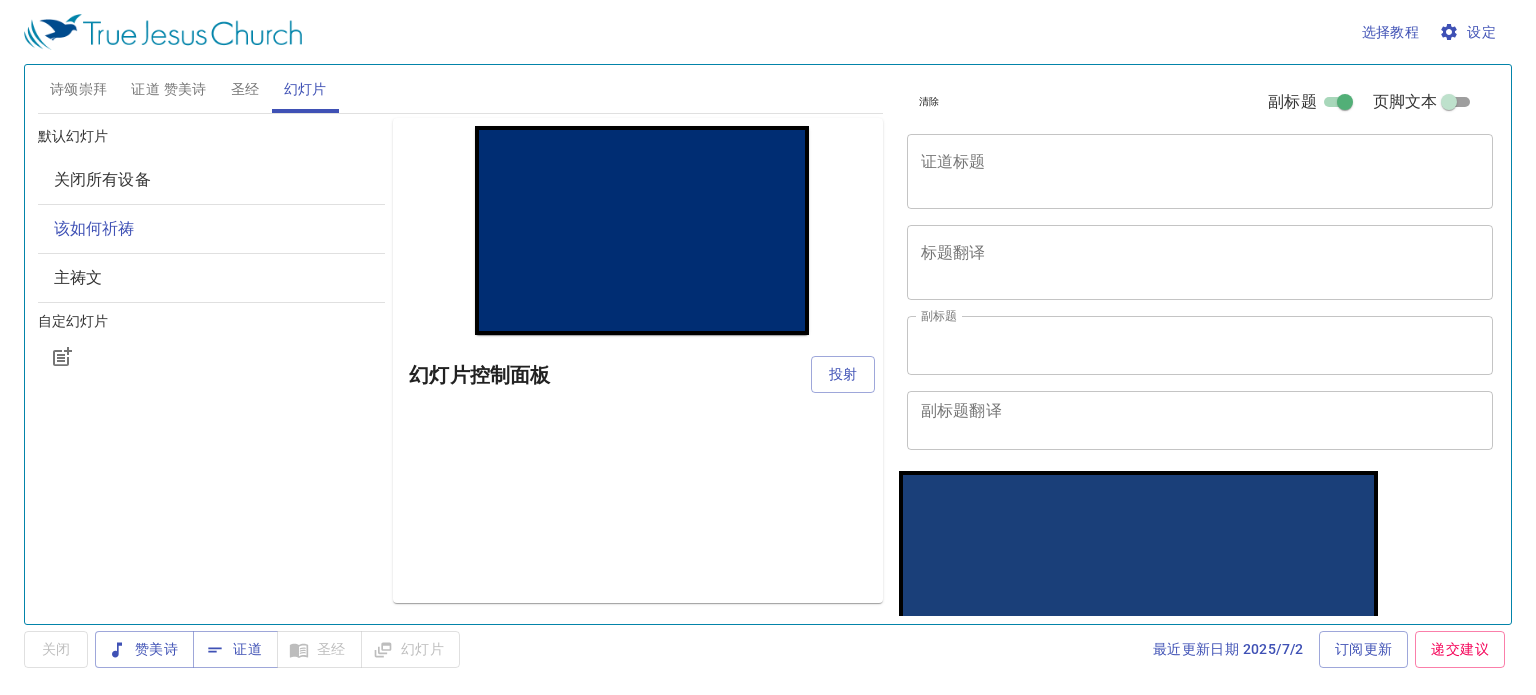scroll, scrollTop: 0, scrollLeft: 0, axis: both 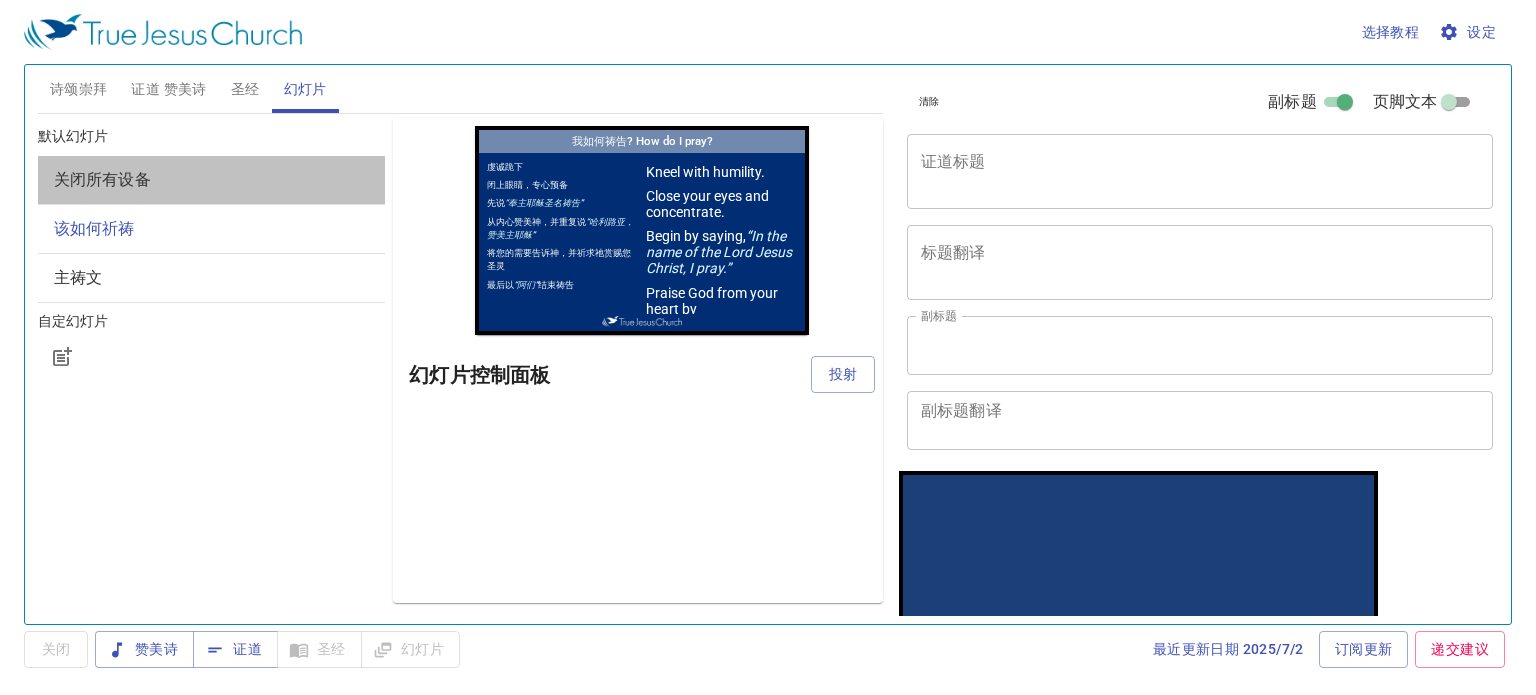 click on "关闭所有设备" at bounding box center (212, 180) 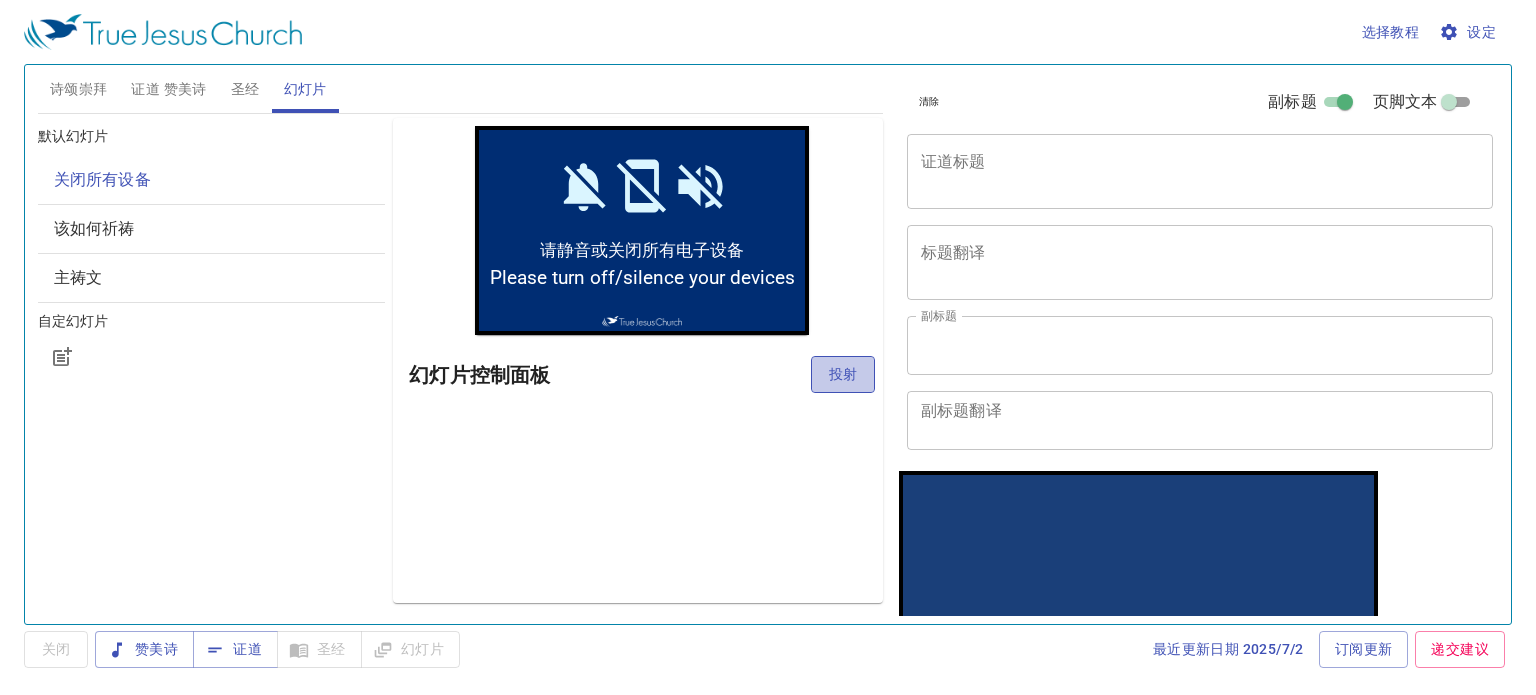 click on "投射" at bounding box center [843, 374] 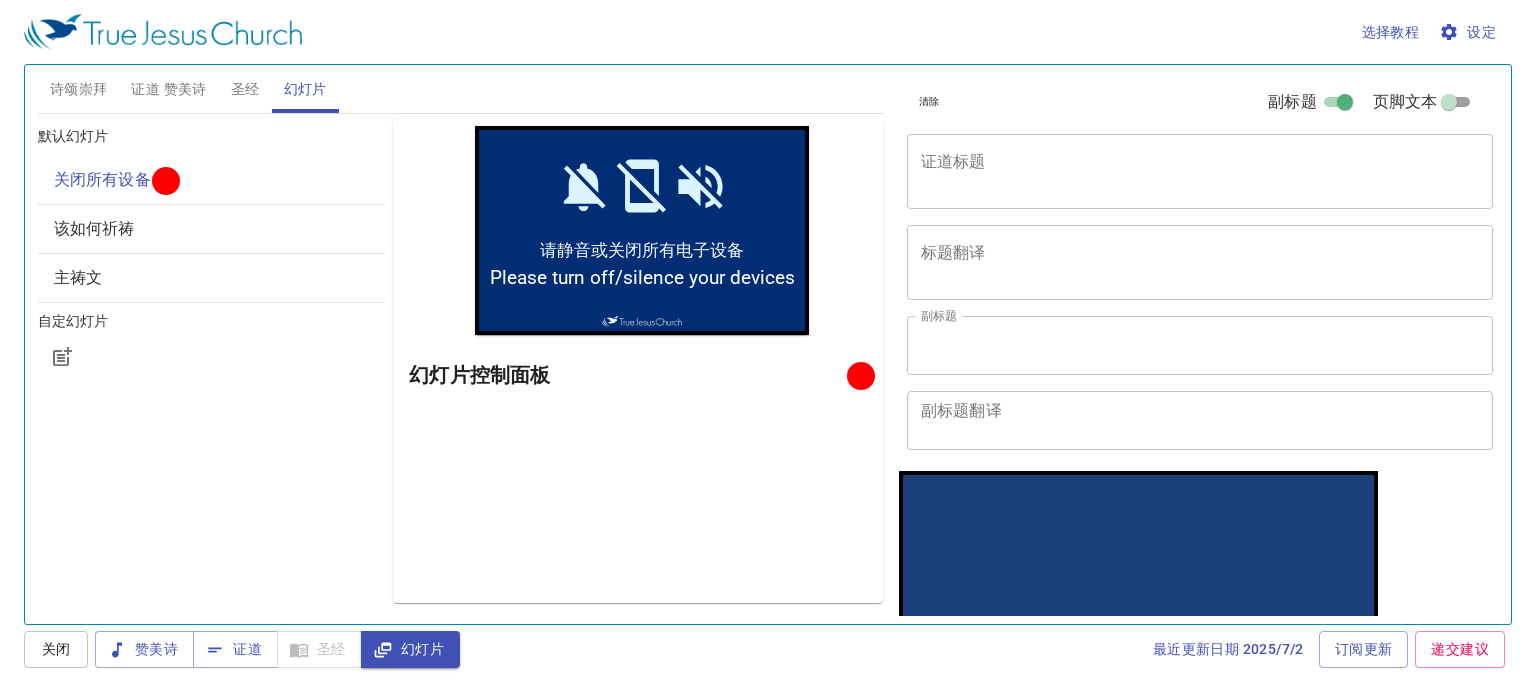 click on "证道标题" at bounding box center [1200, 171] 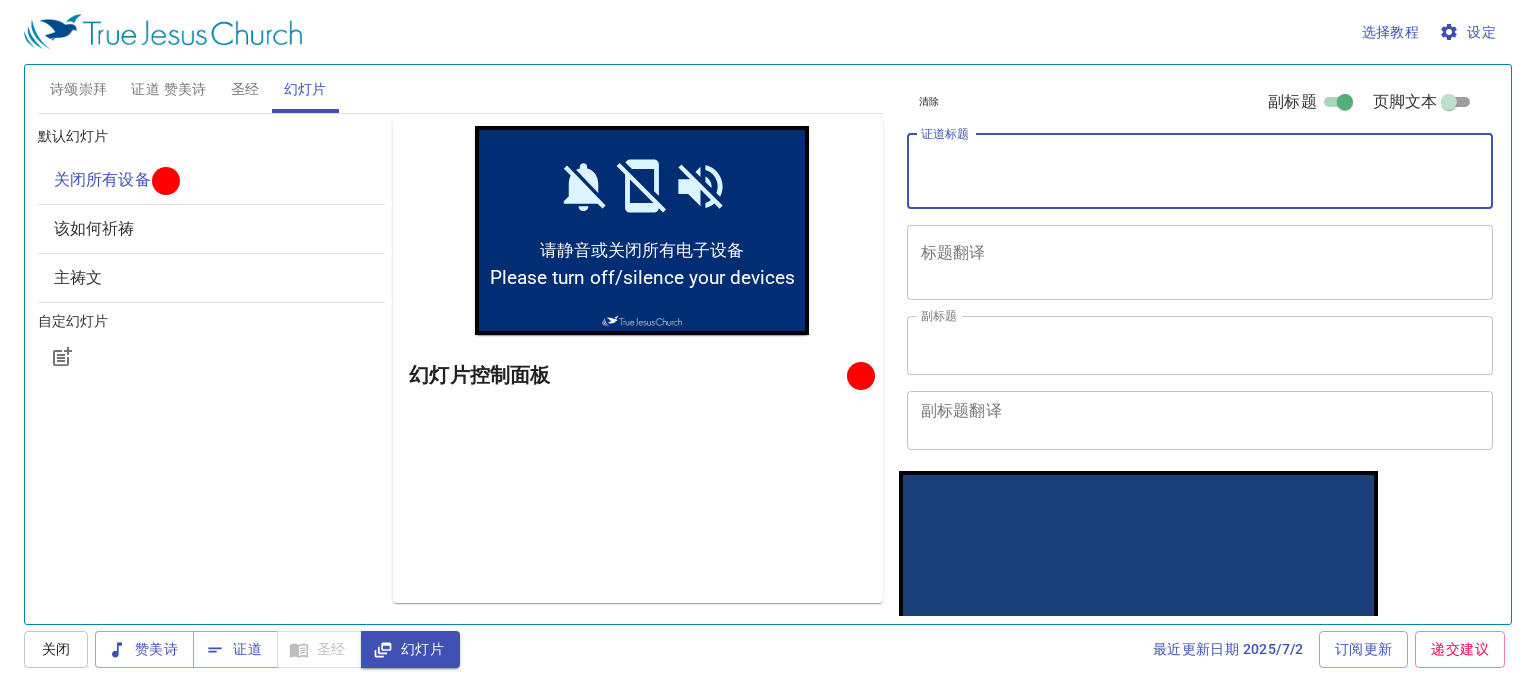 click on "副标题" at bounding box center [1345, 106] 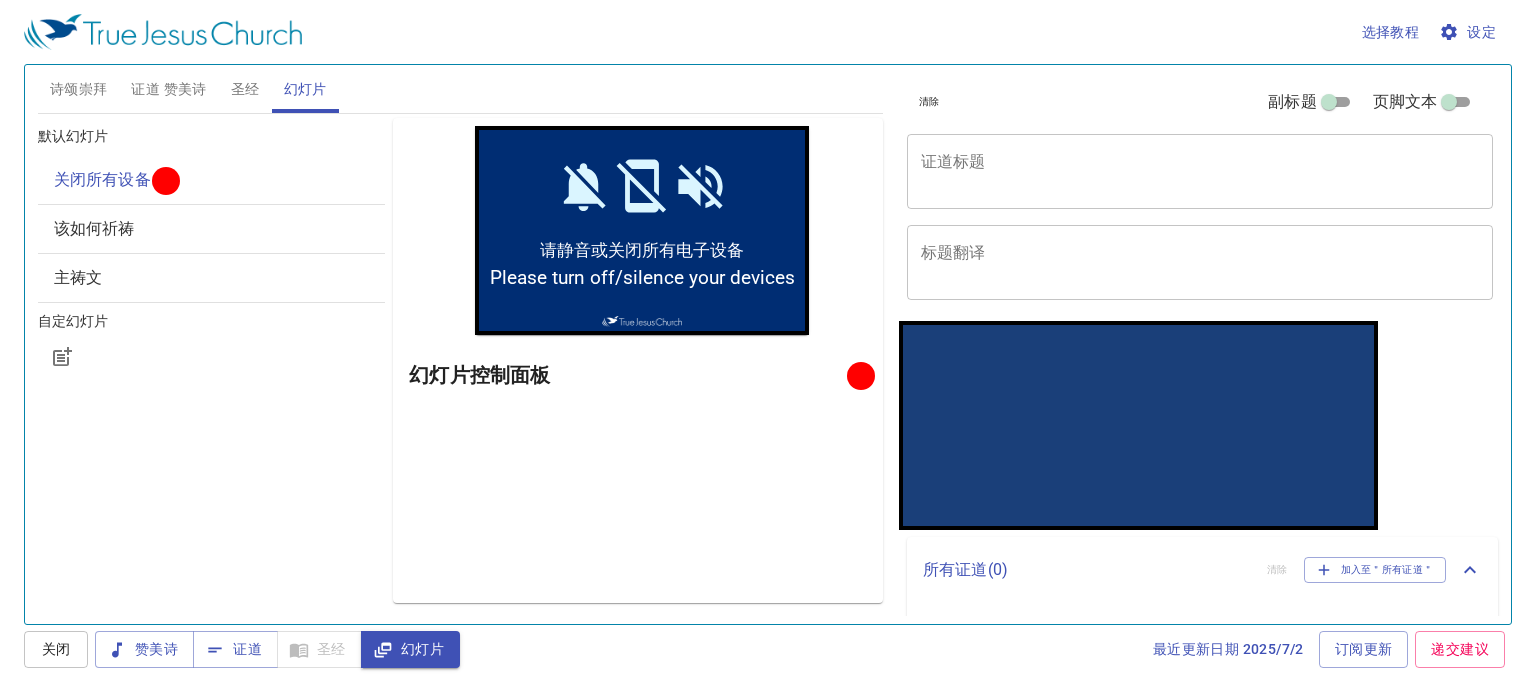 click on "证道标题" at bounding box center (1200, 171) 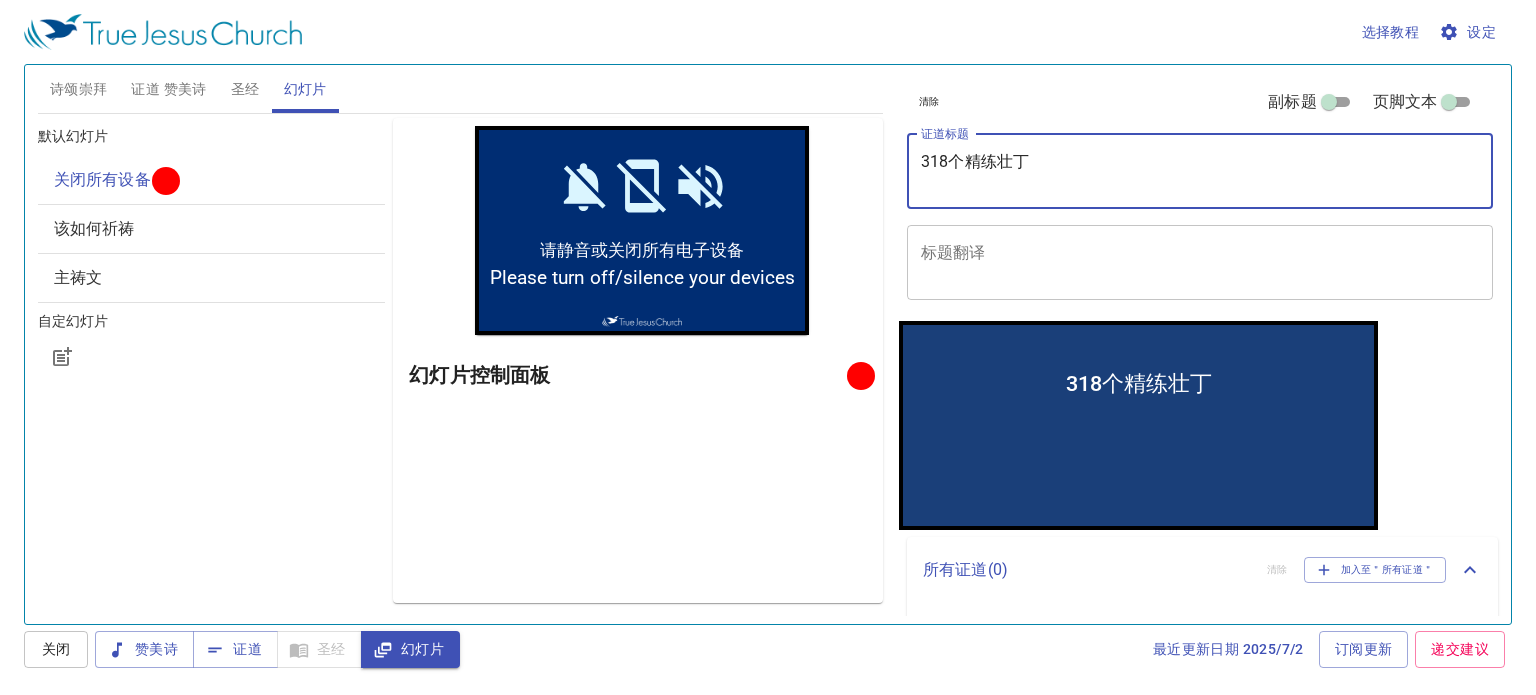 type on "318个精练壮丁" 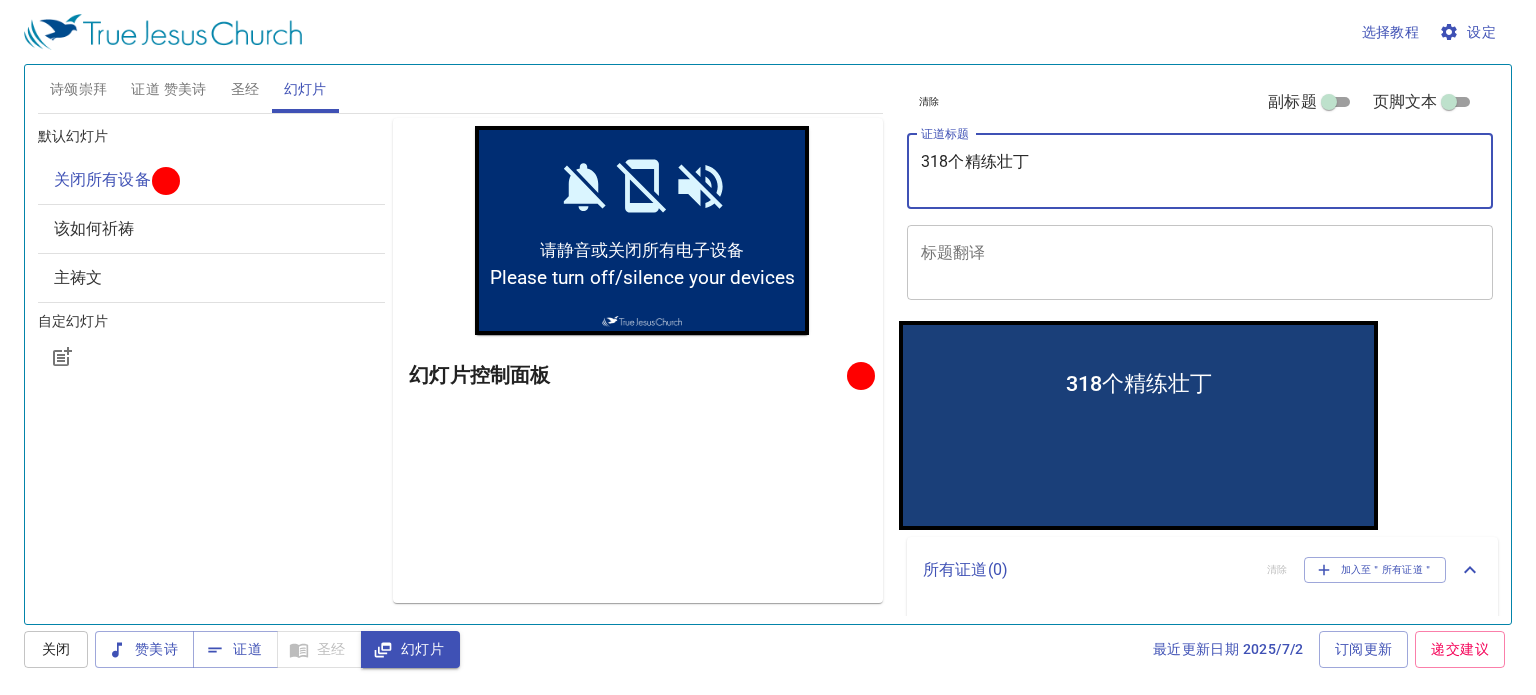 click on "318个精练壮丁 x 证道标题" at bounding box center (1200, 171) 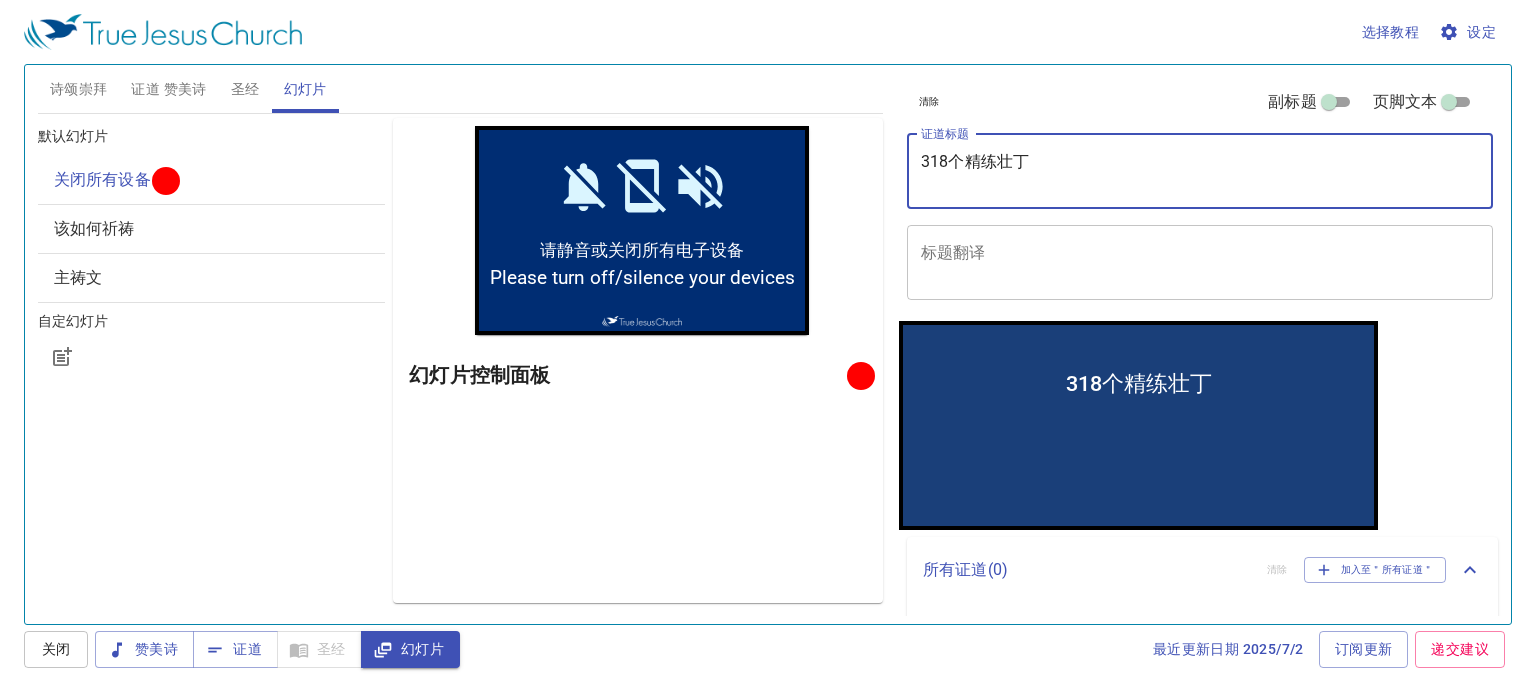 click on "标题翻译" at bounding box center [1200, 262] 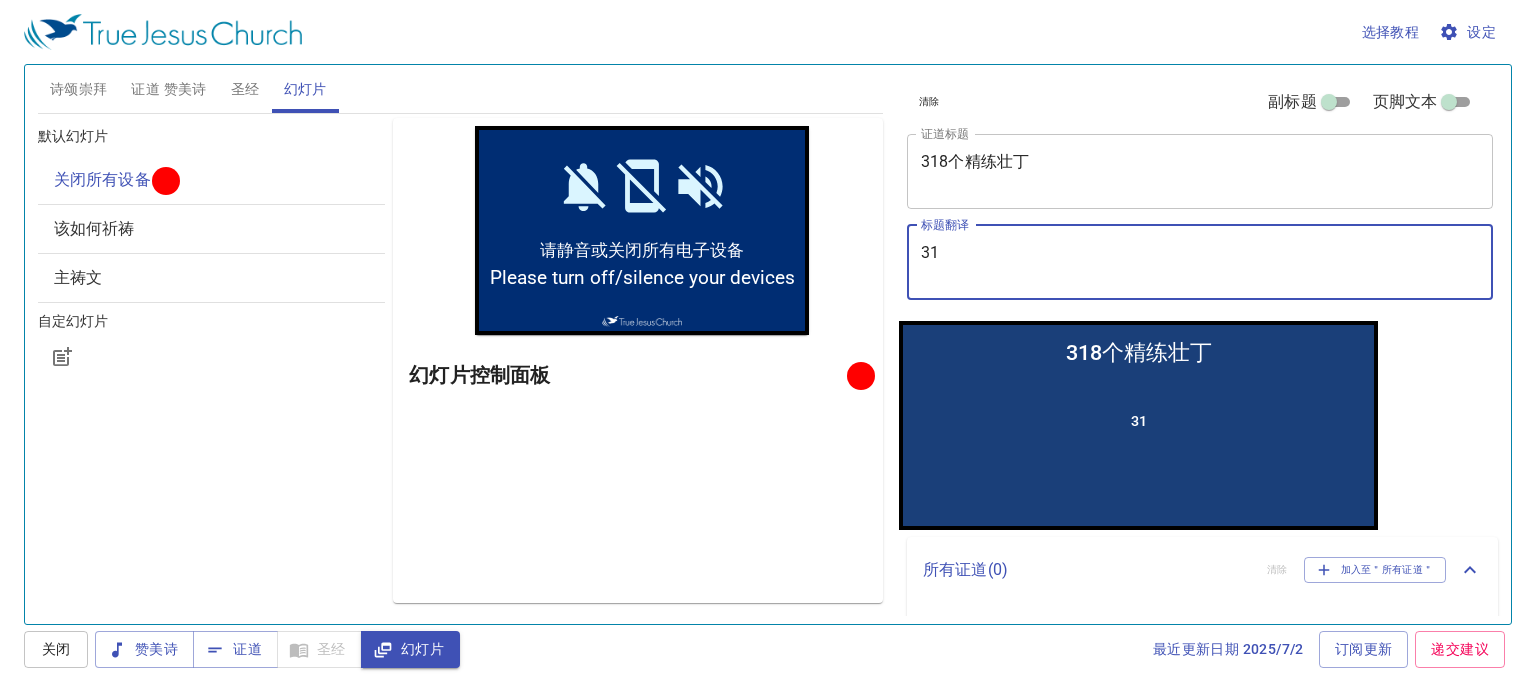 type on "318" 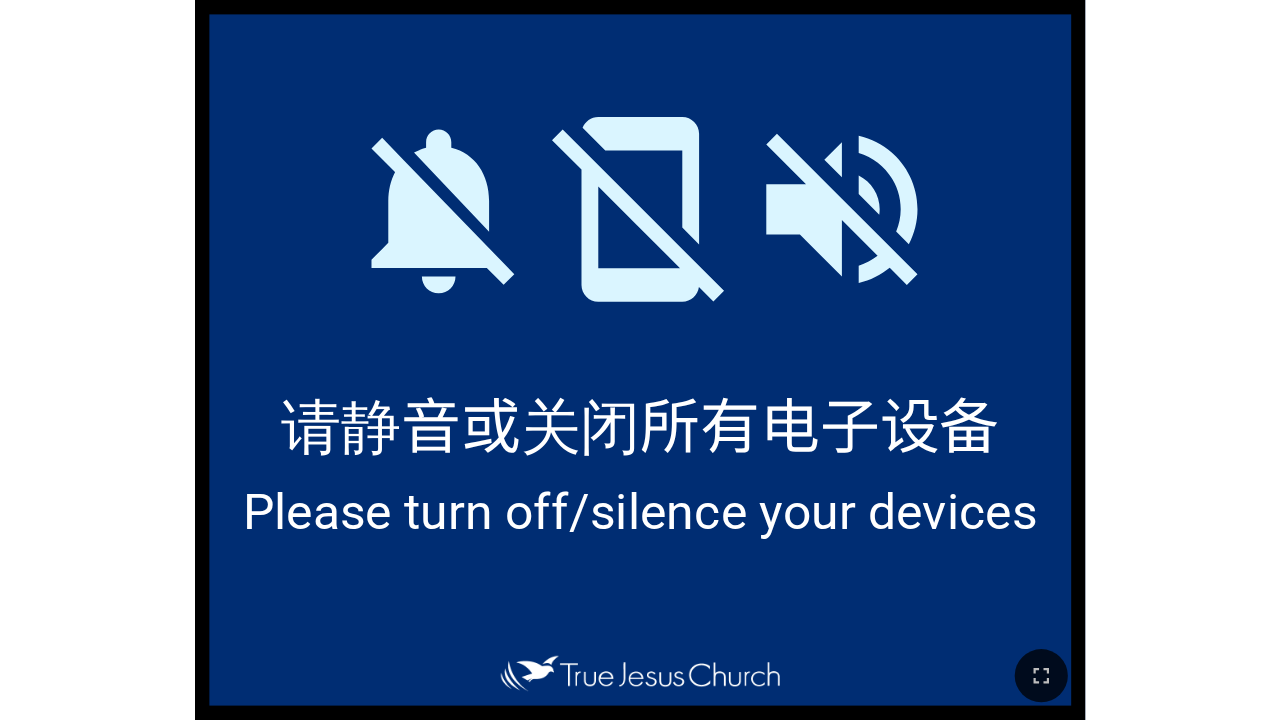 scroll, scrollTop: 0, scrollLeft: 0, axis: both 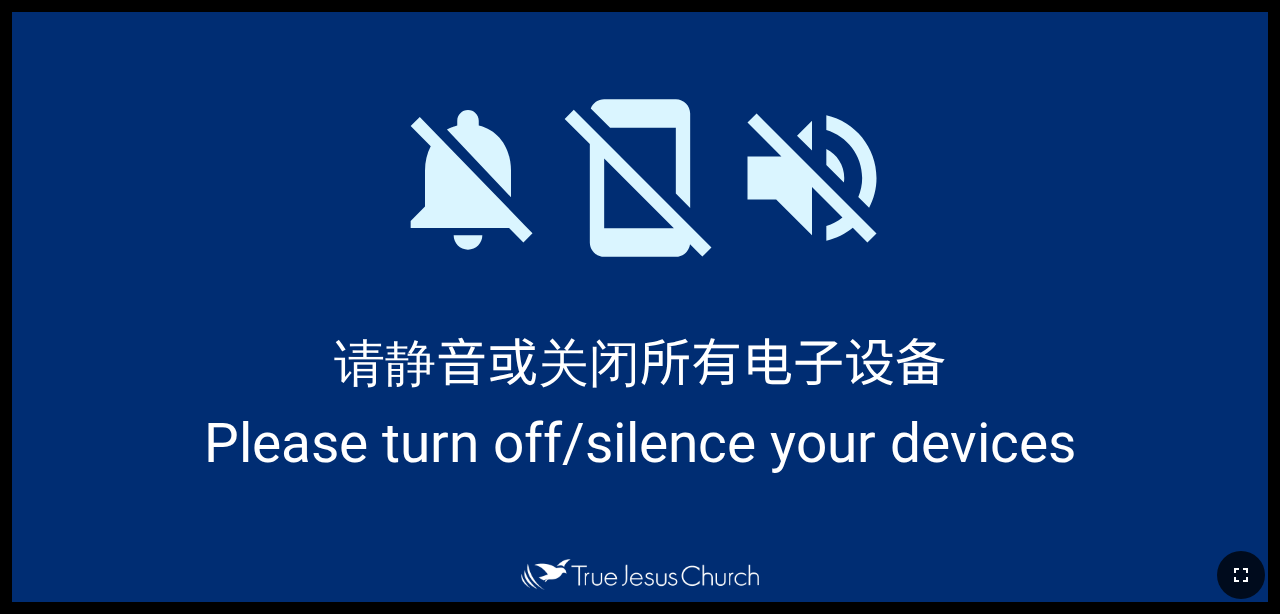 click 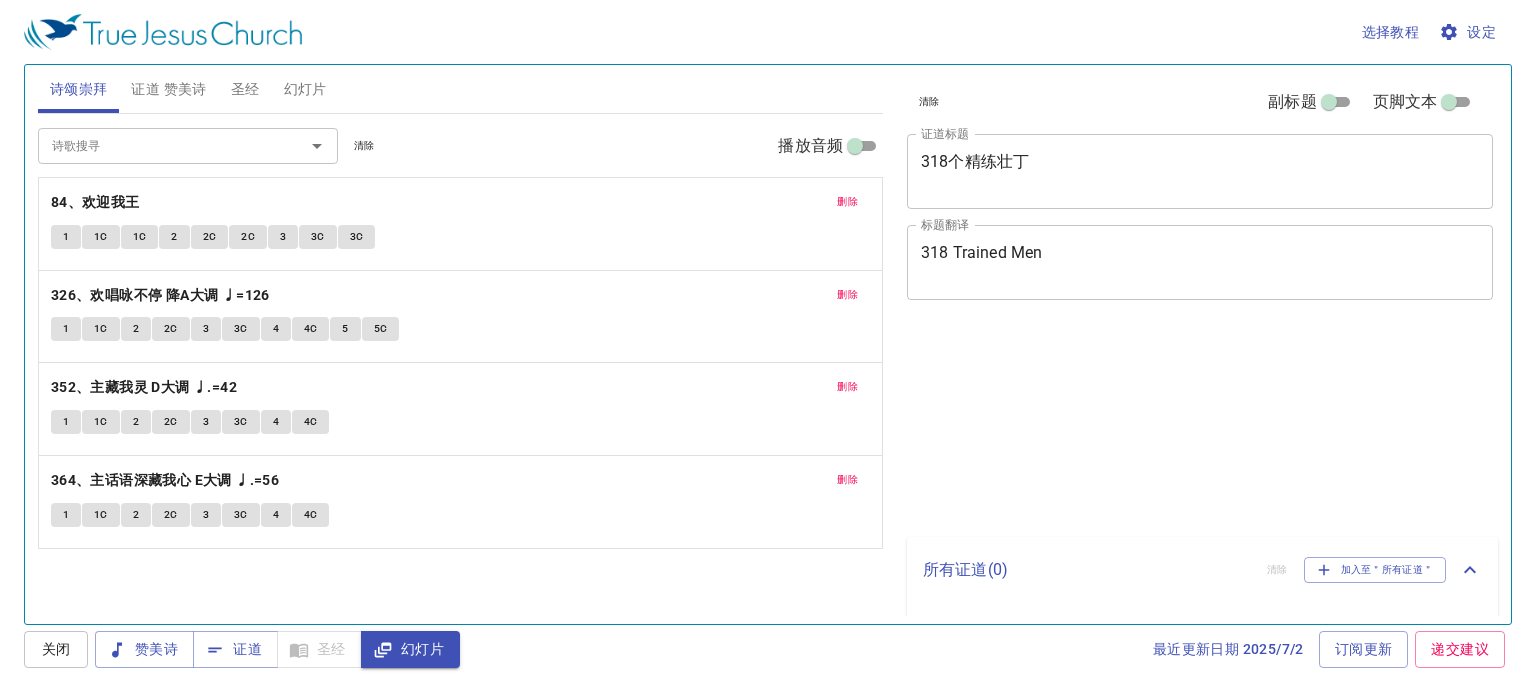 scroll, scrollTop: 0, scrollLeft: 0, axis: both 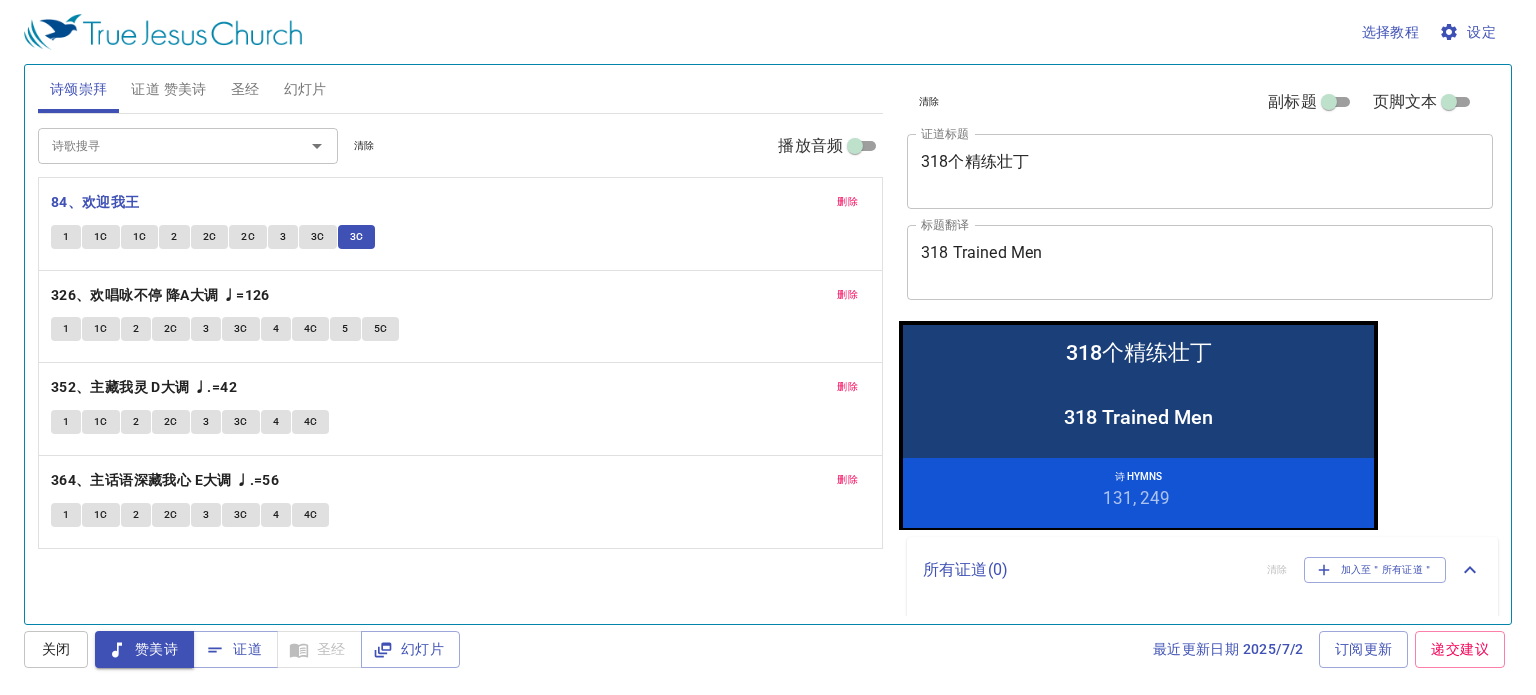 type 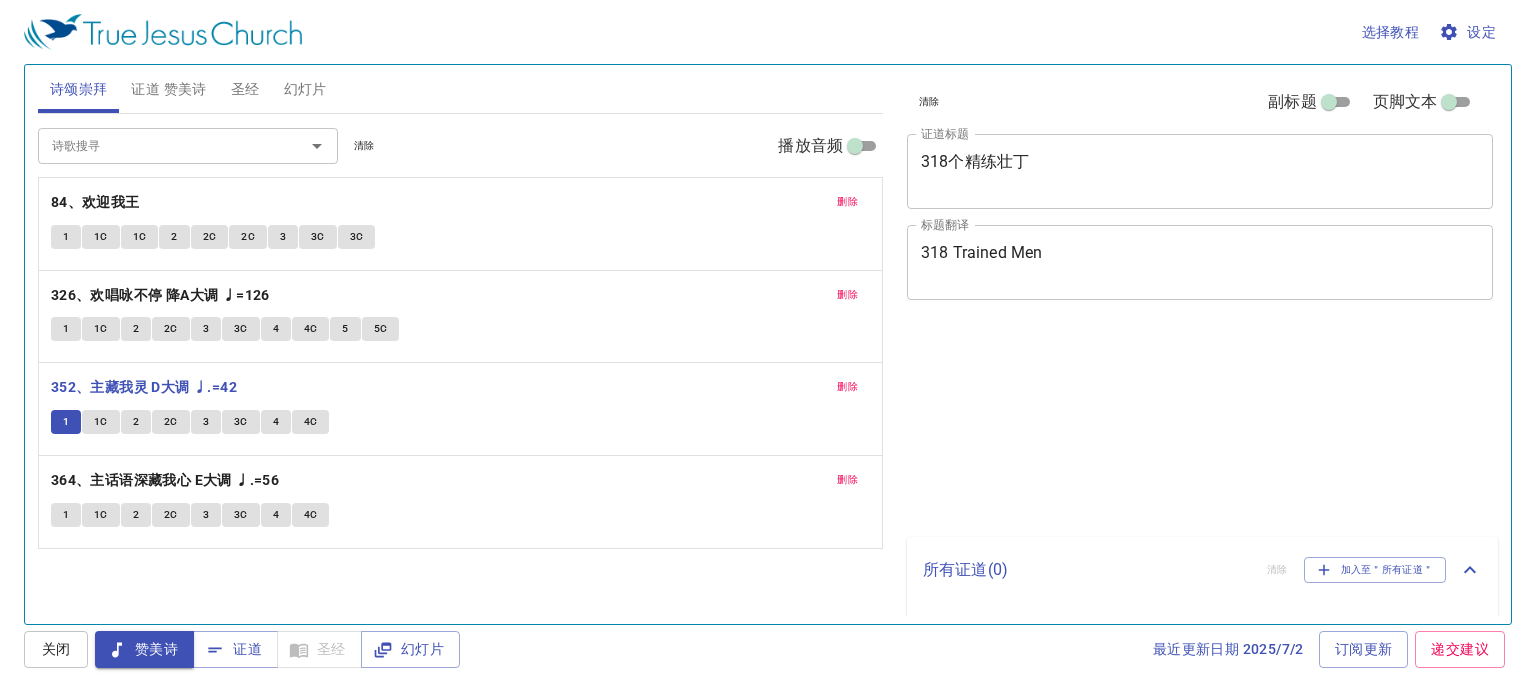 scroll, scrollTop: 0, scrollLeft: 0, axis: both 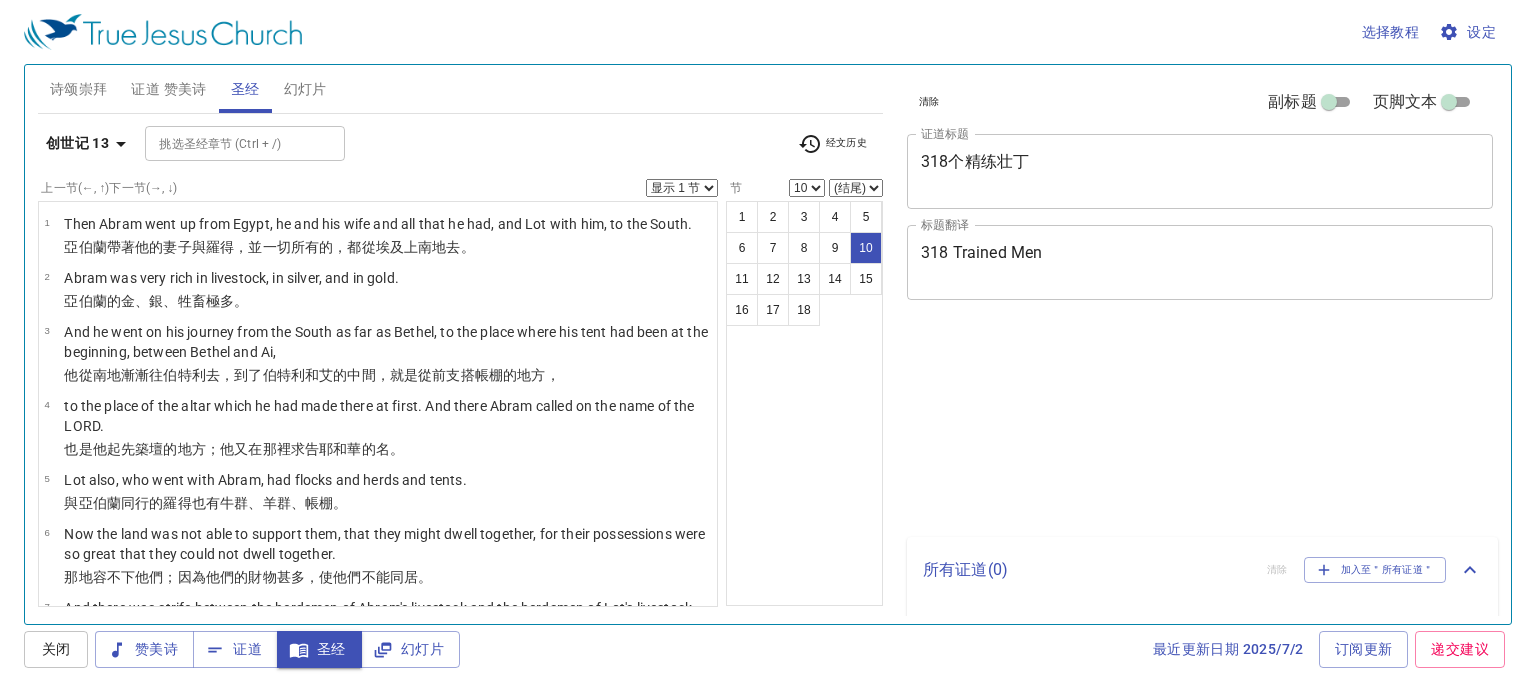 select on "10" 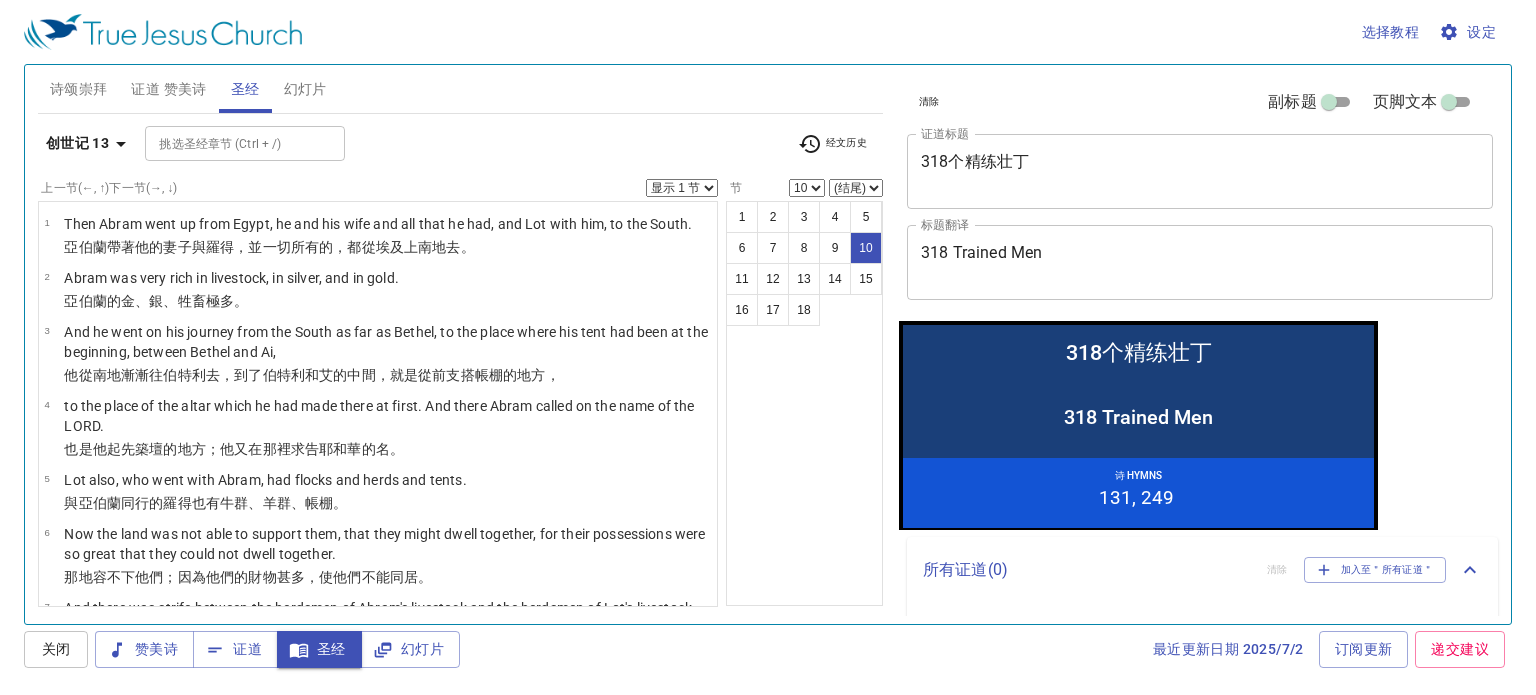 type 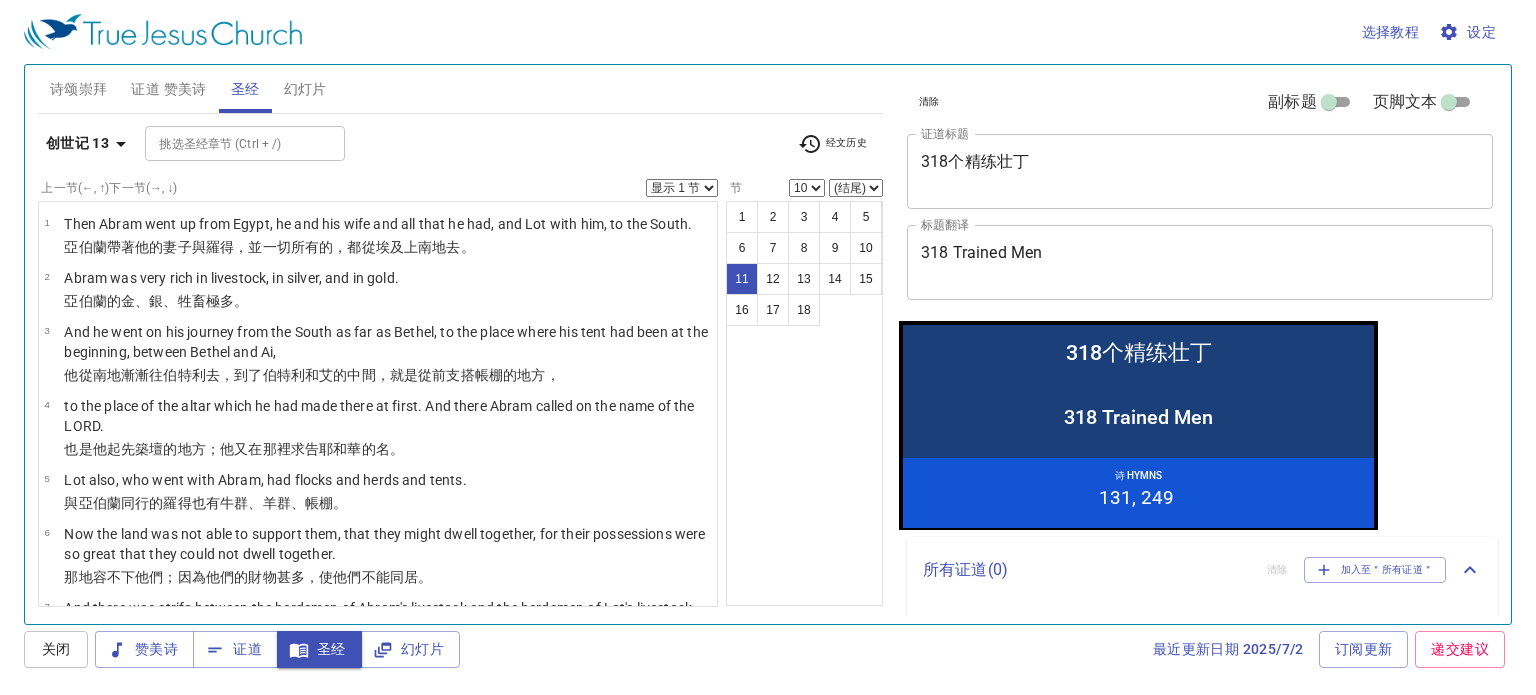 select on "11" 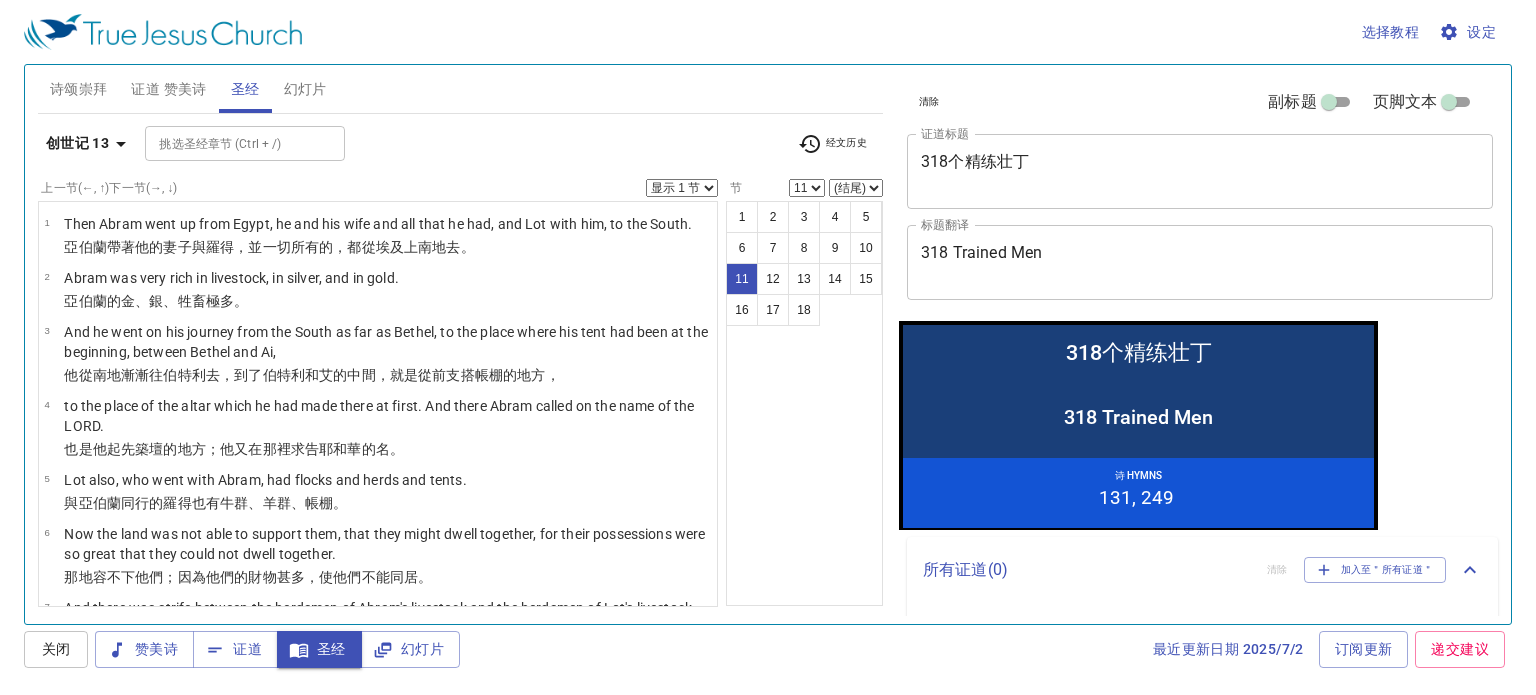 scroll, scrollTop: 488, scrollLeft: 0, axis: vertical 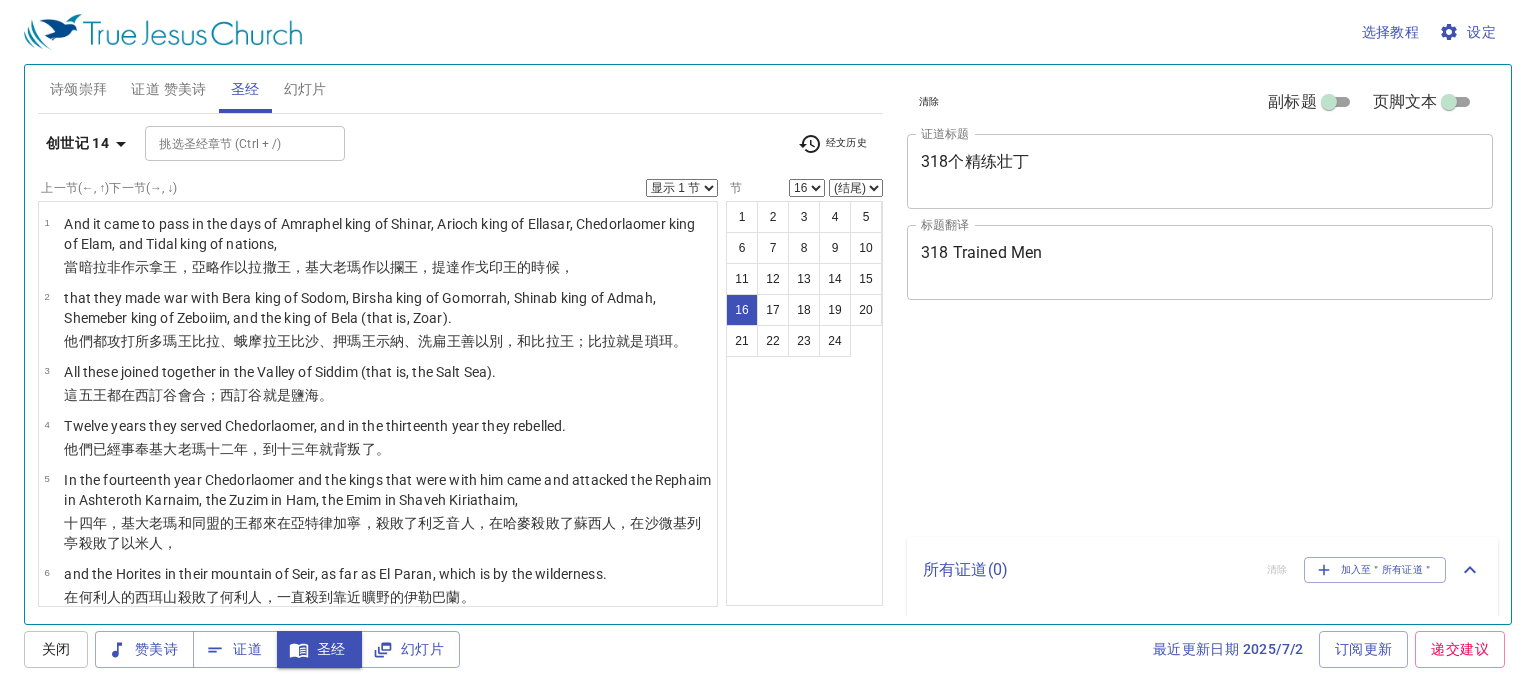 select on "16" 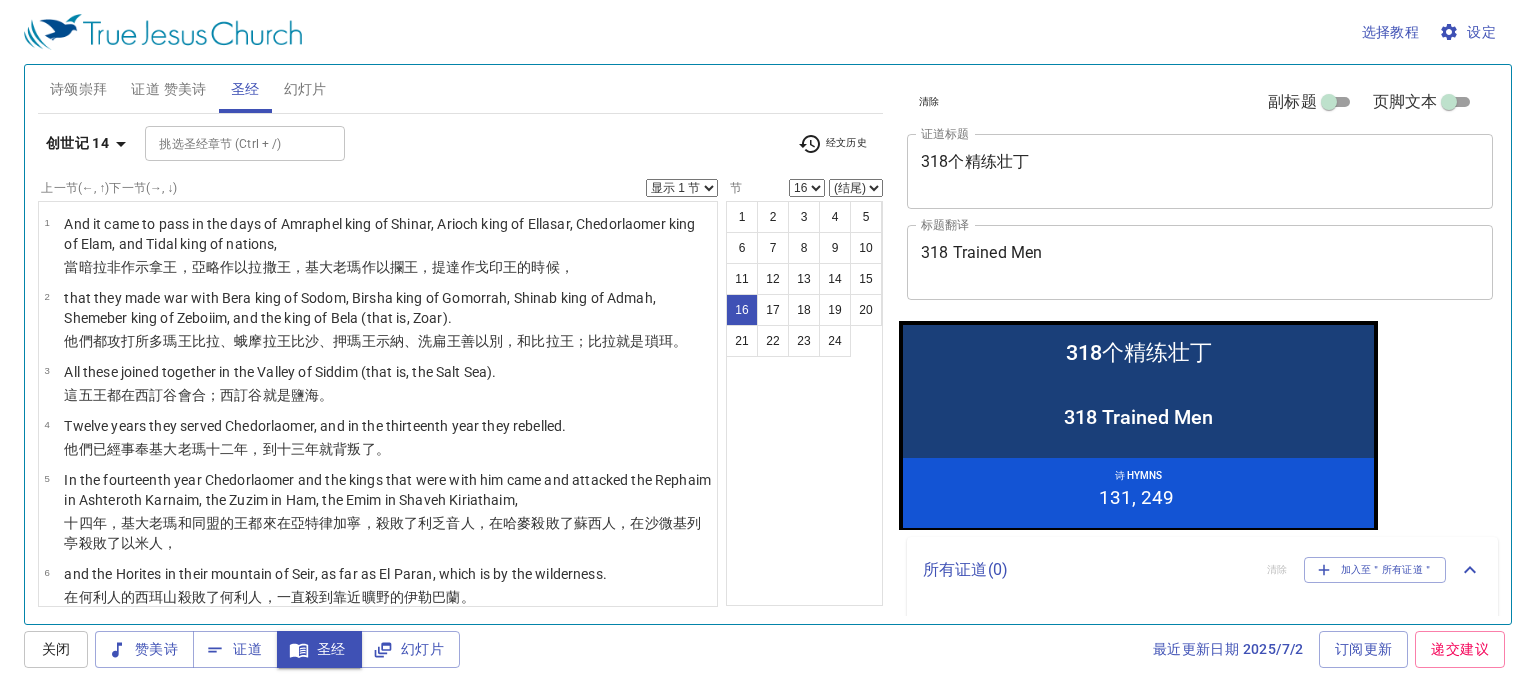 scroll, scrollTop: 919, scrollLeft: 0, axis: vertical 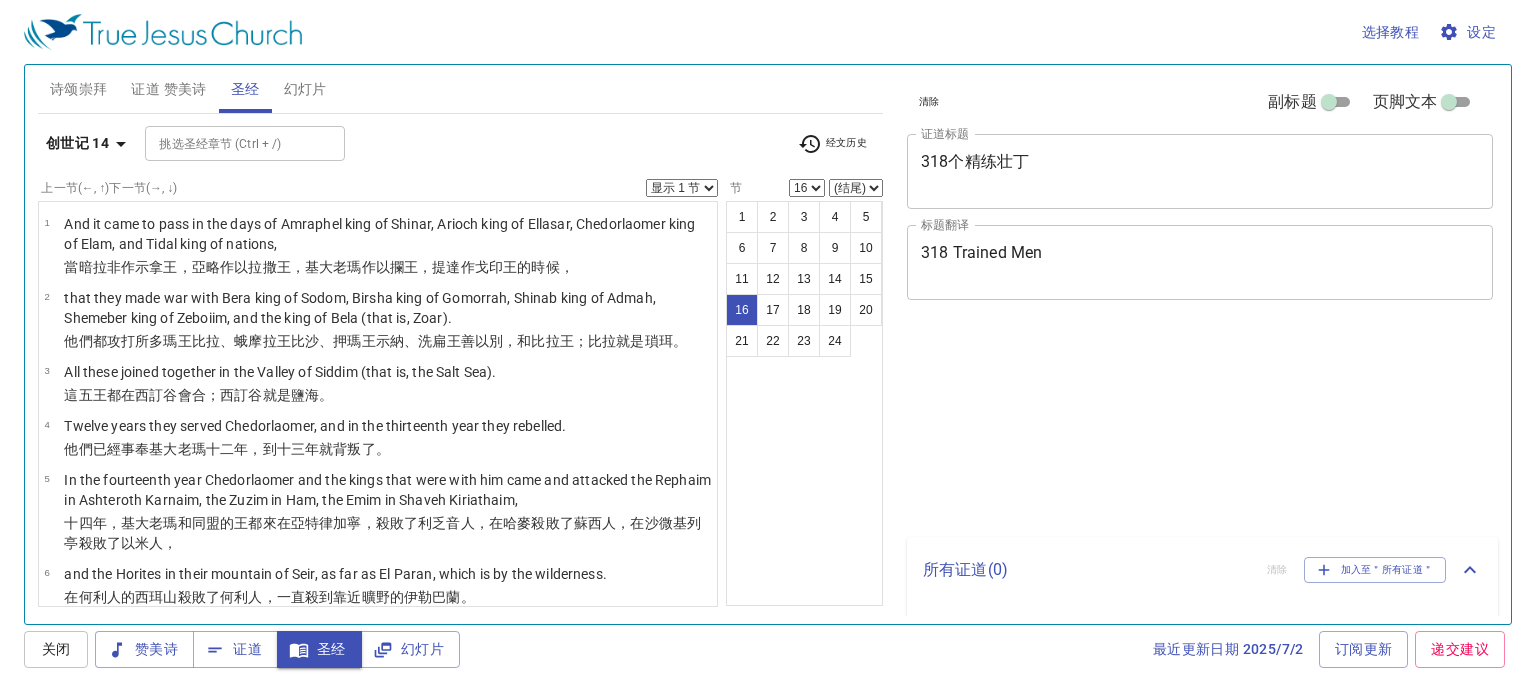select on "16" 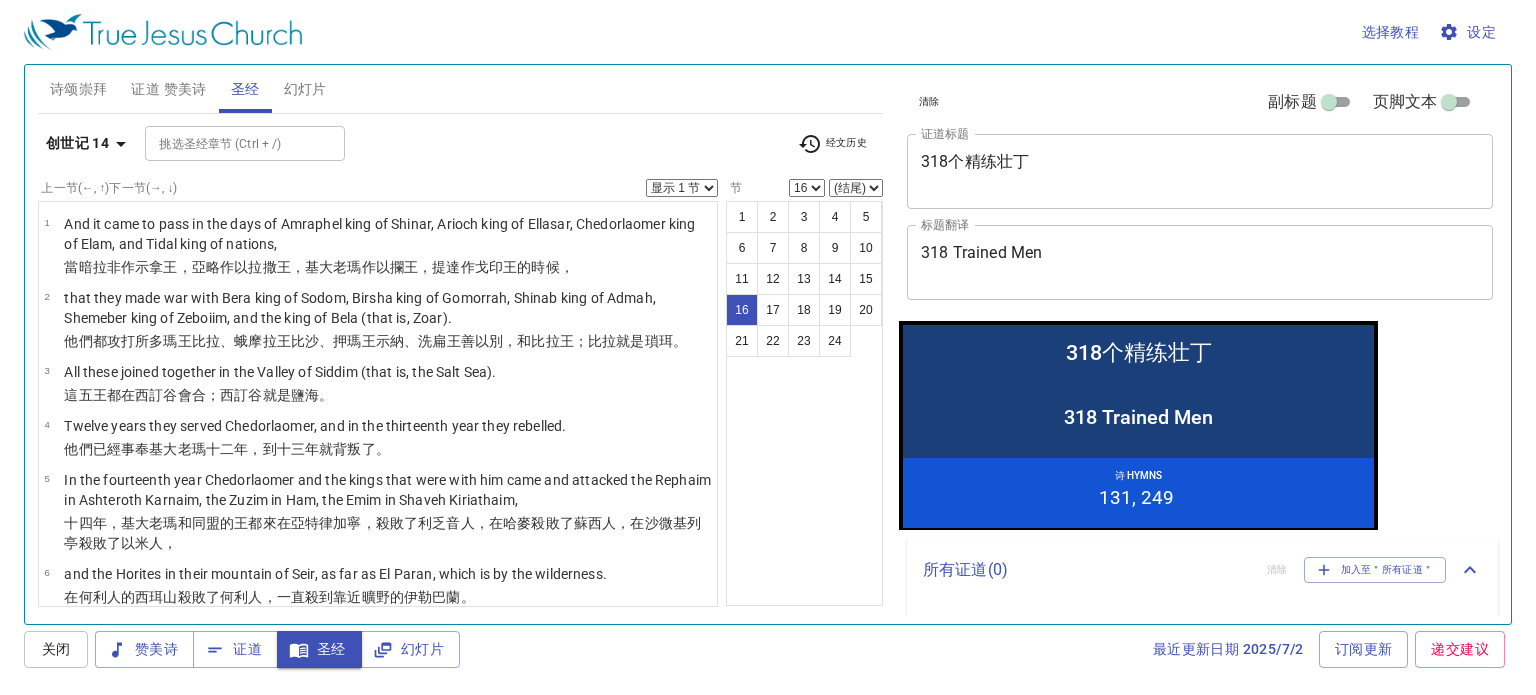 scroll, scrollTop: 919, scrollLeft: 0, axis: vertical 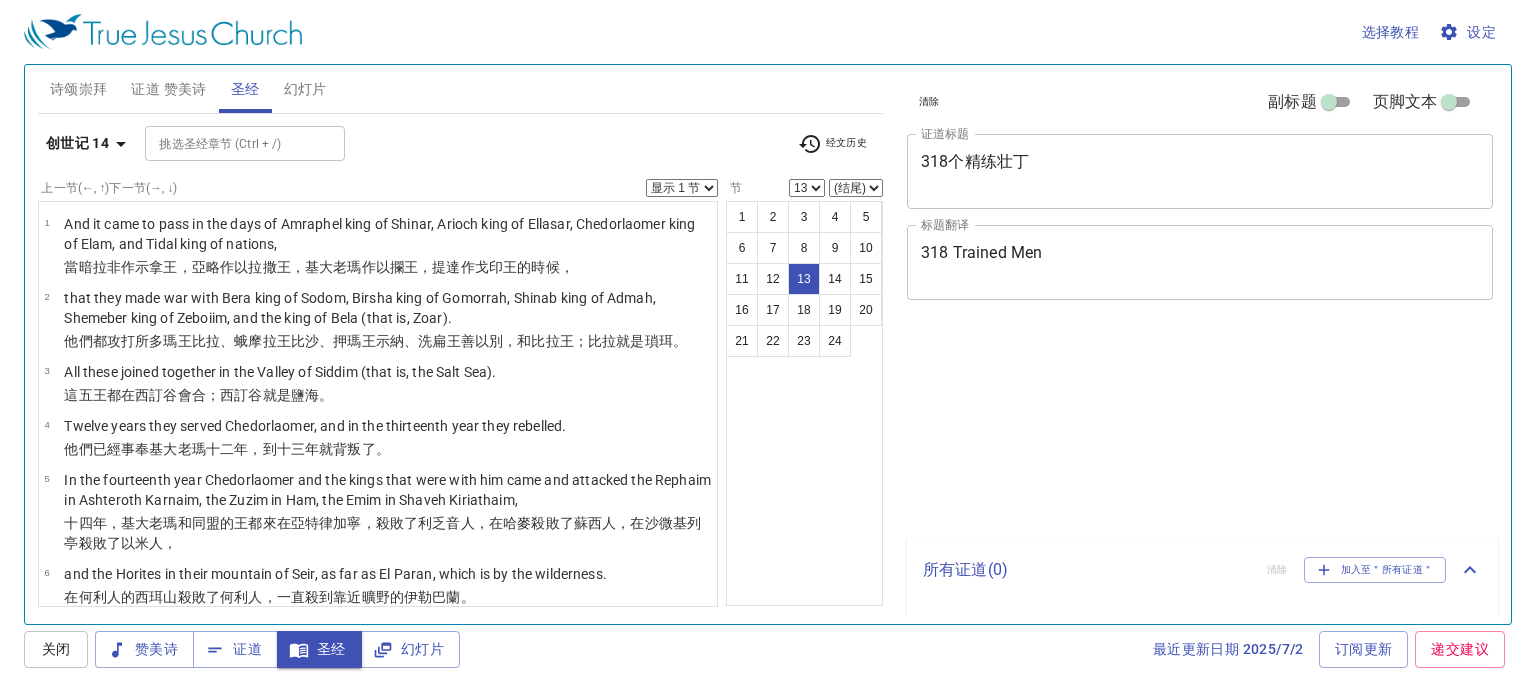 select on "13" 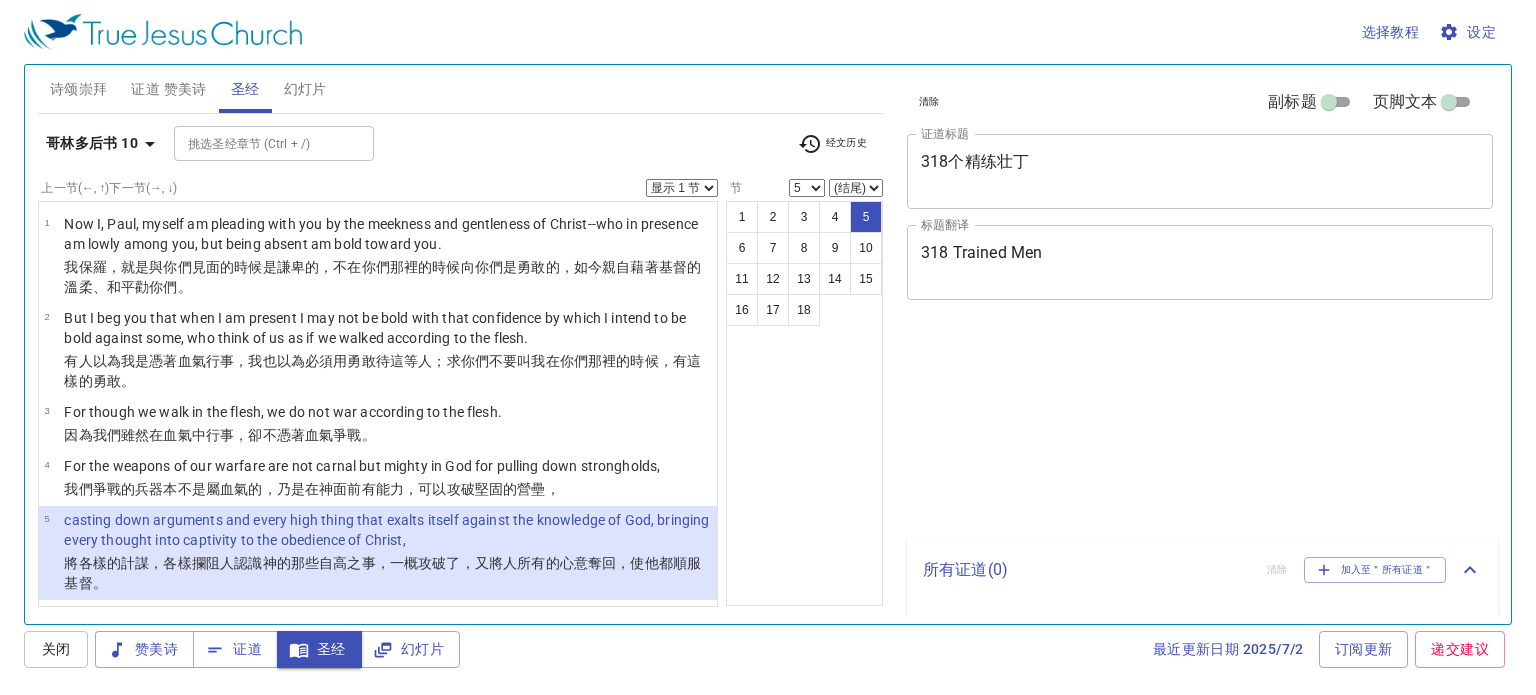 select on "5" 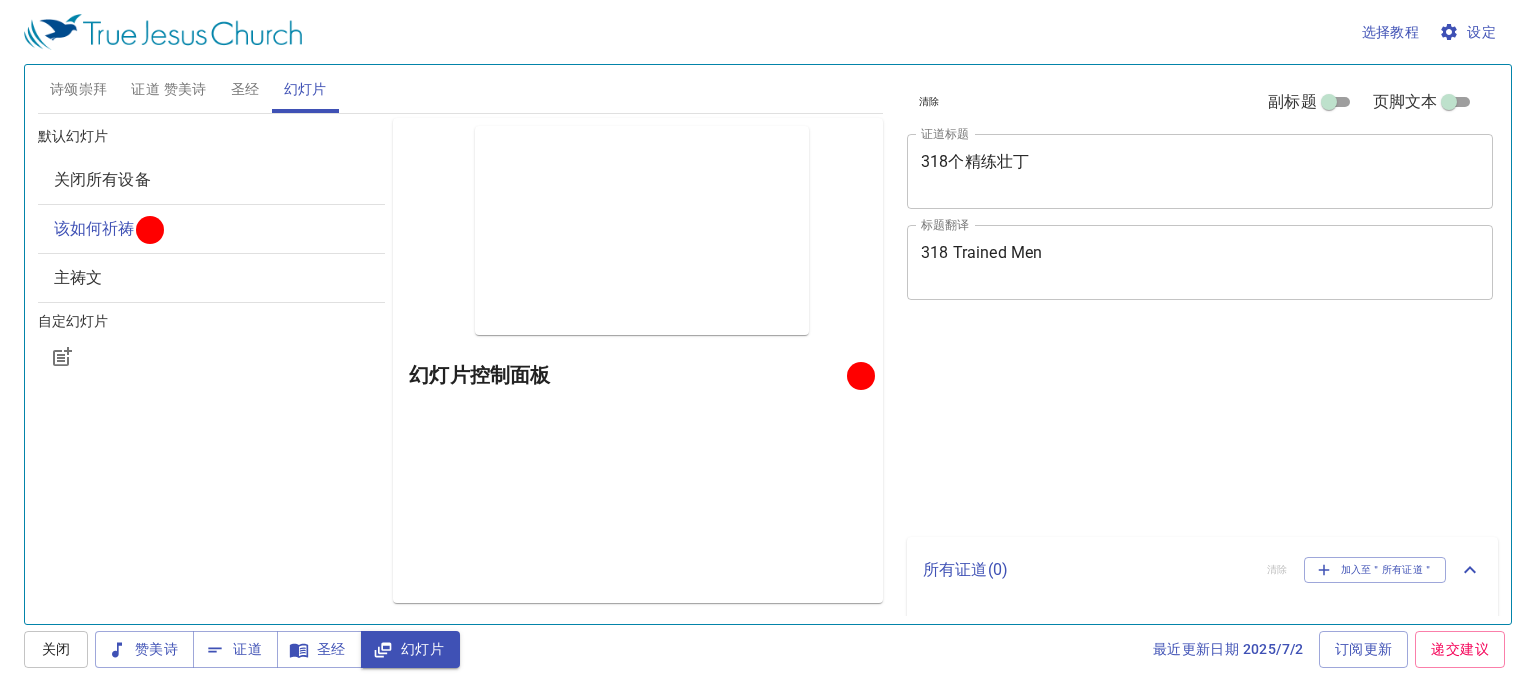 scroll, scrollTop: 0, scrollLeft: 0, axis: both 